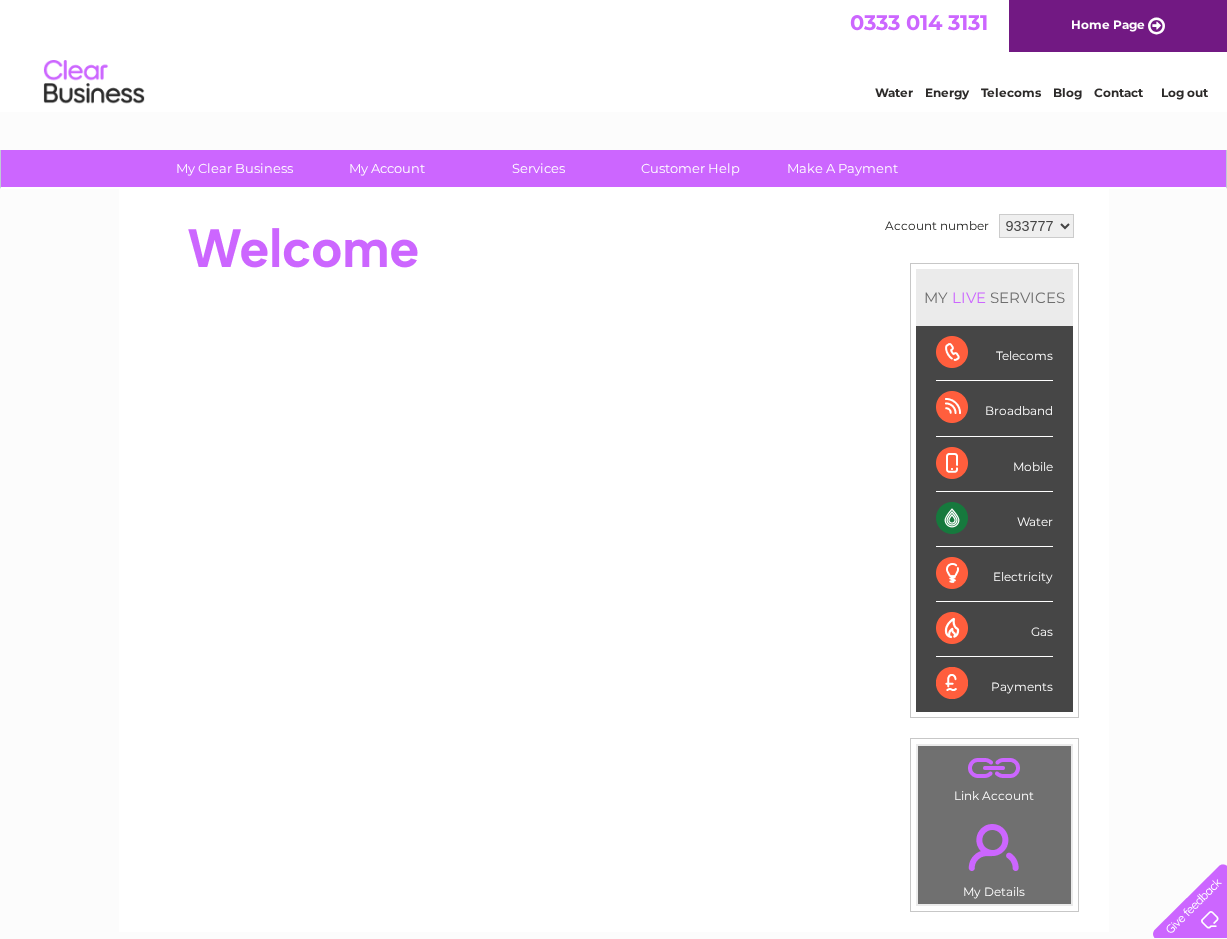 scroll, scrollTop: 0, scrollLeft: 0, axis: both 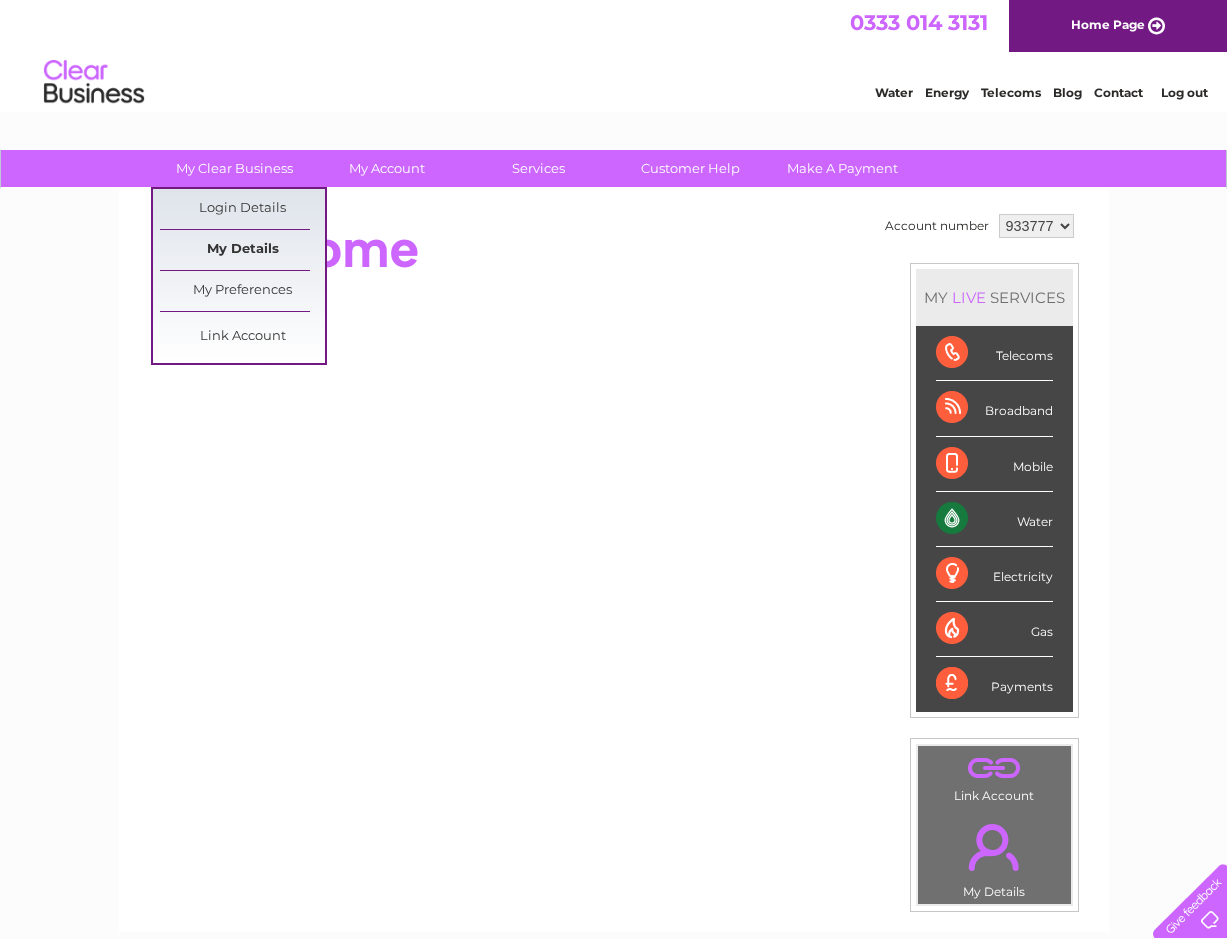 click on "My Details" at bounding box center [242, 250] 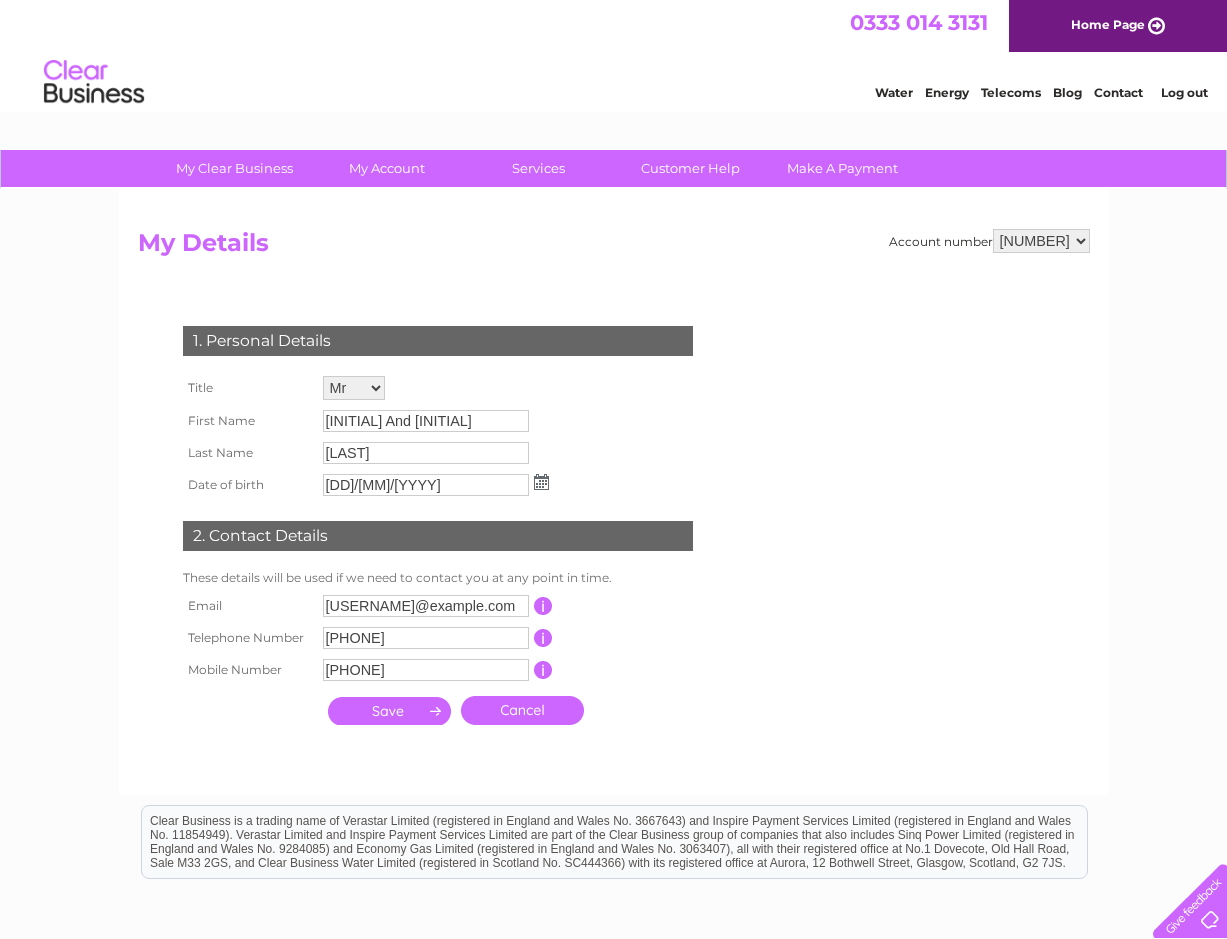 scroll, scrollTop: 0, scrollLeft: 0, axis: both 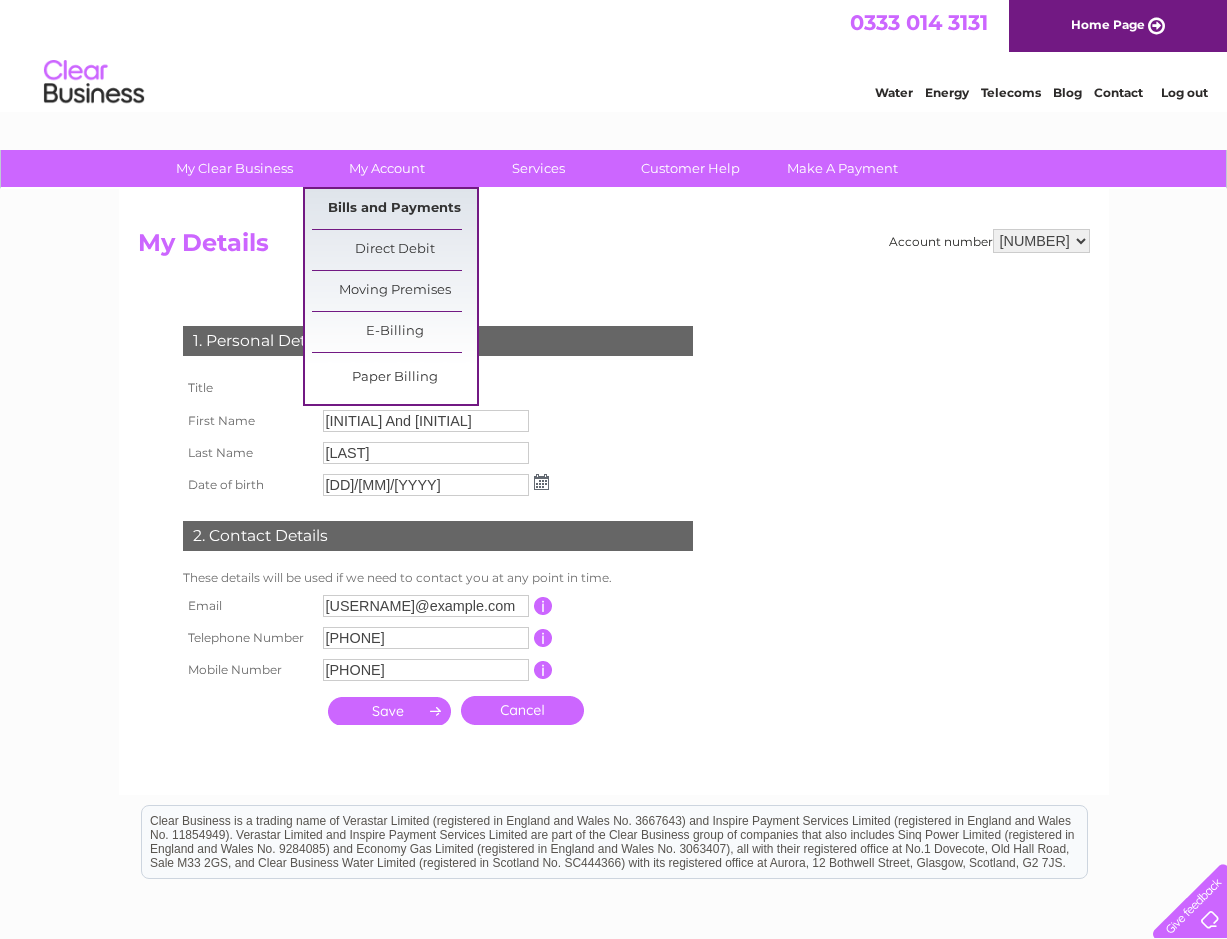 click on "Bills and Payments" at bounding box center [394, 209] 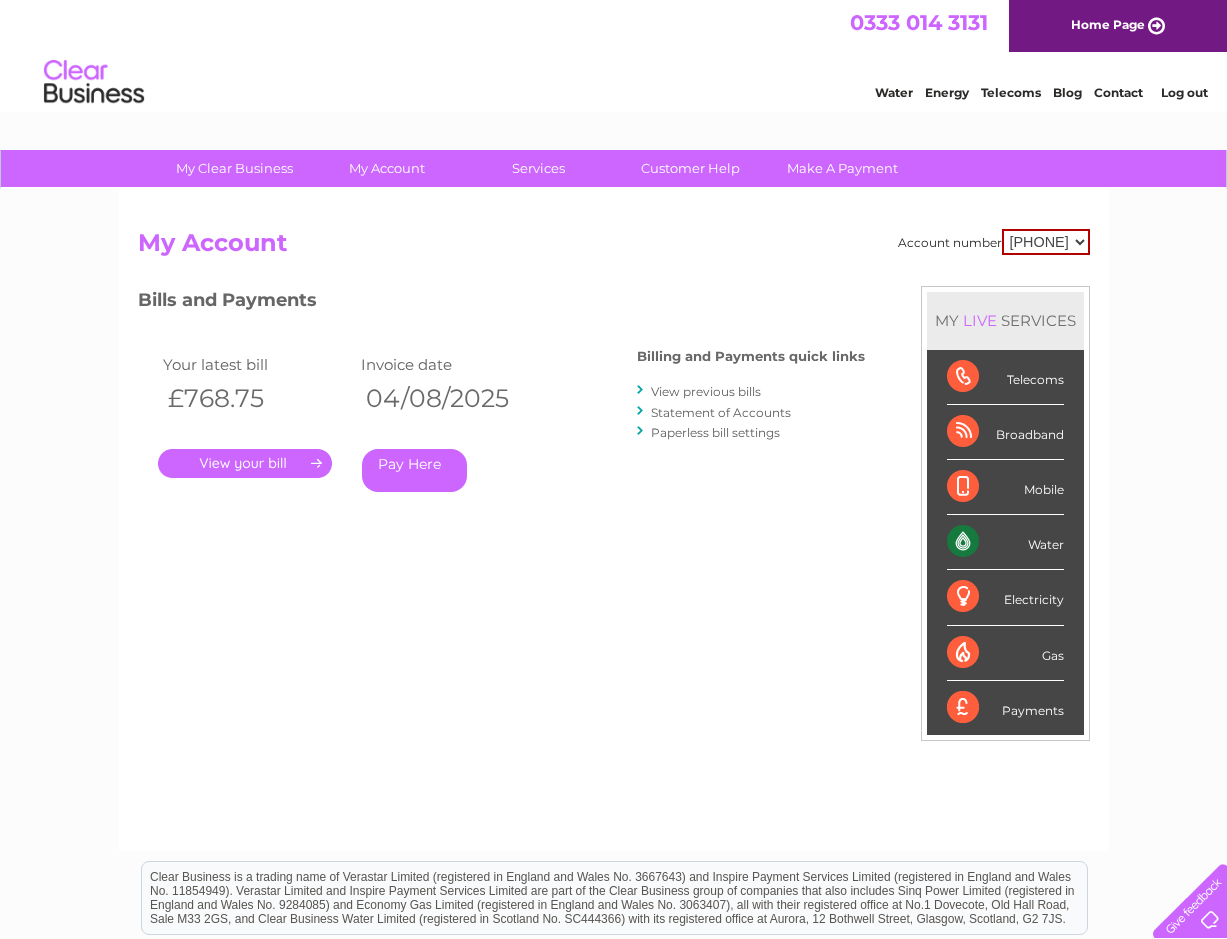 scroll, scrollTop: 0, scrollLeft: 0, axis: both 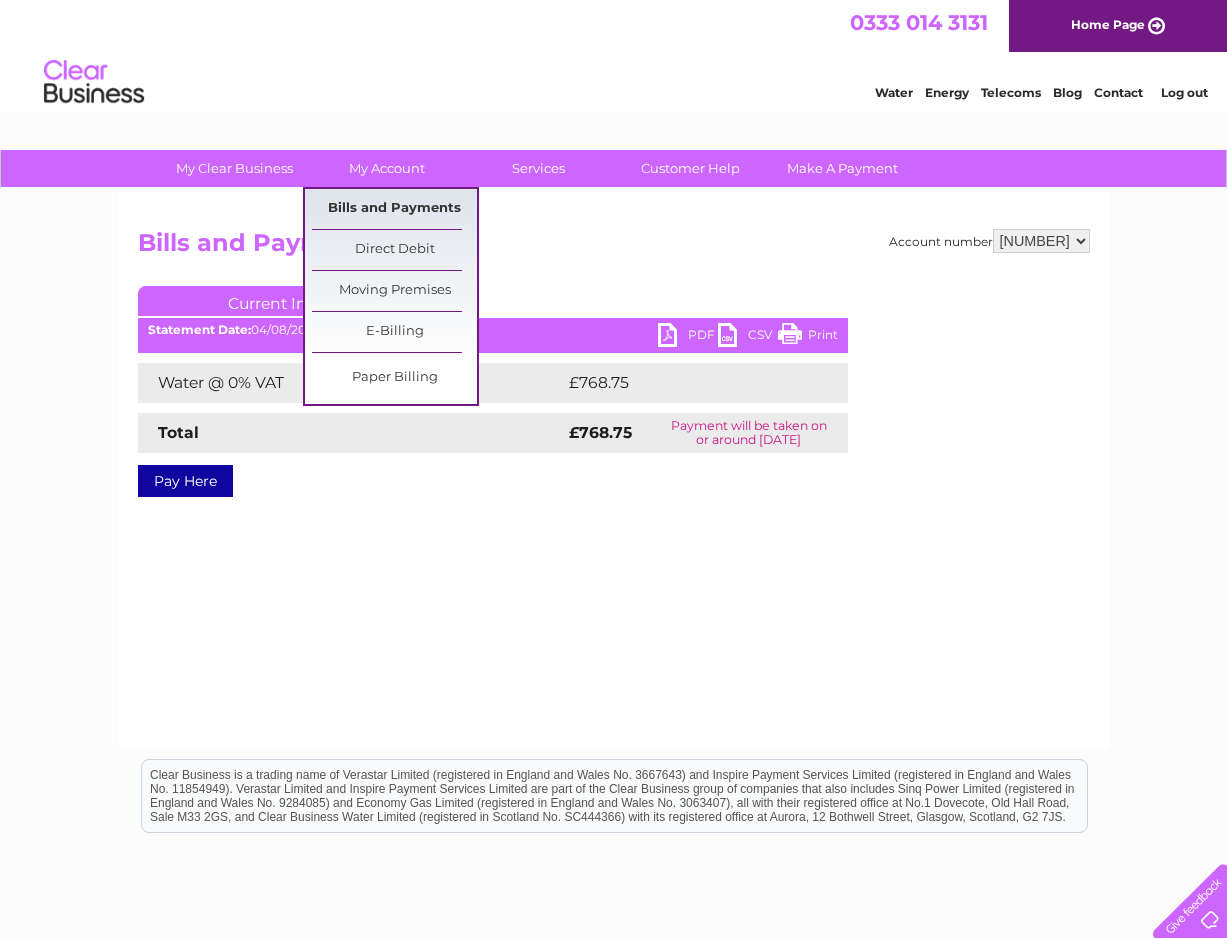 click on "Bills and Payments" at bounding box center (394, 209) 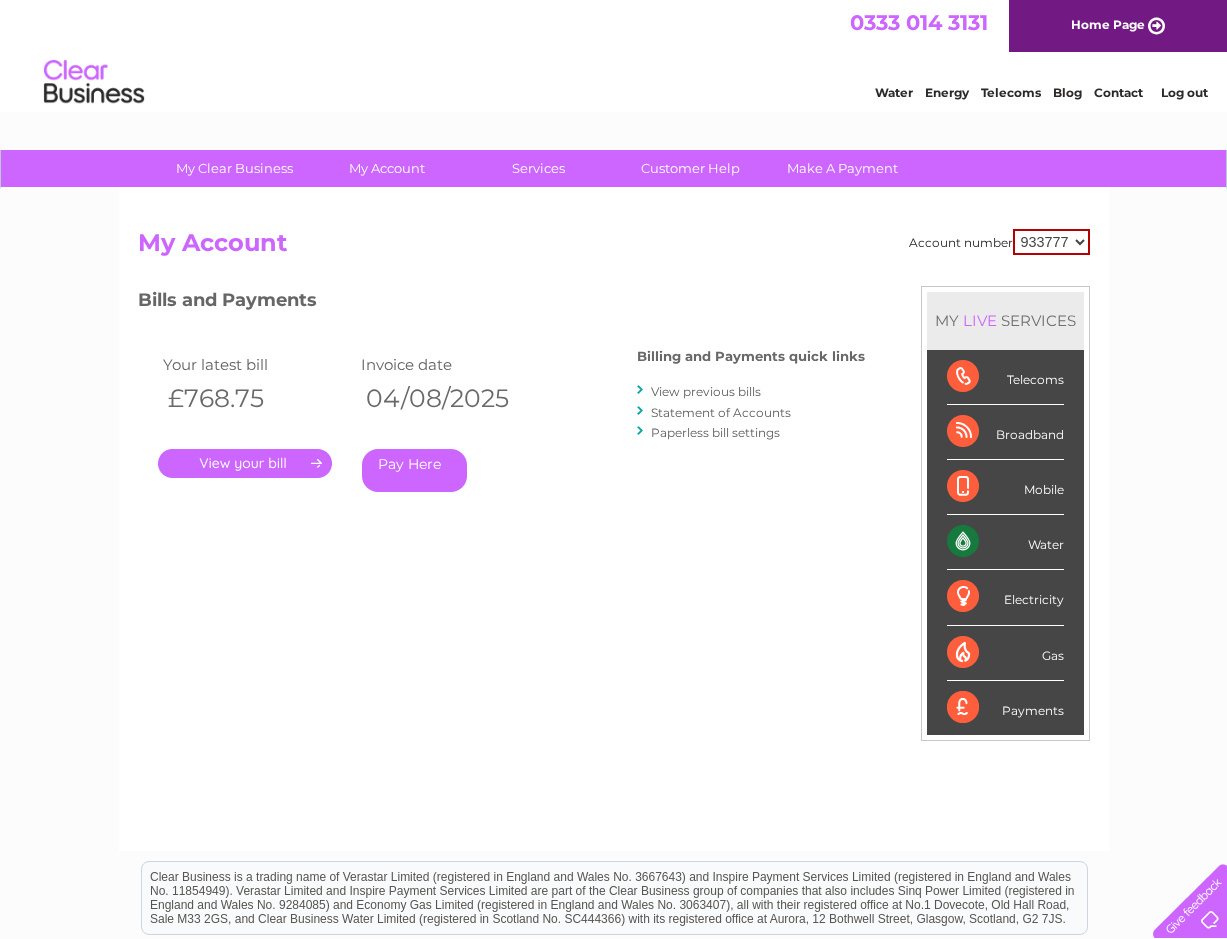 scroll, scrollTop: 0, scrollLeft: 0, axis: both 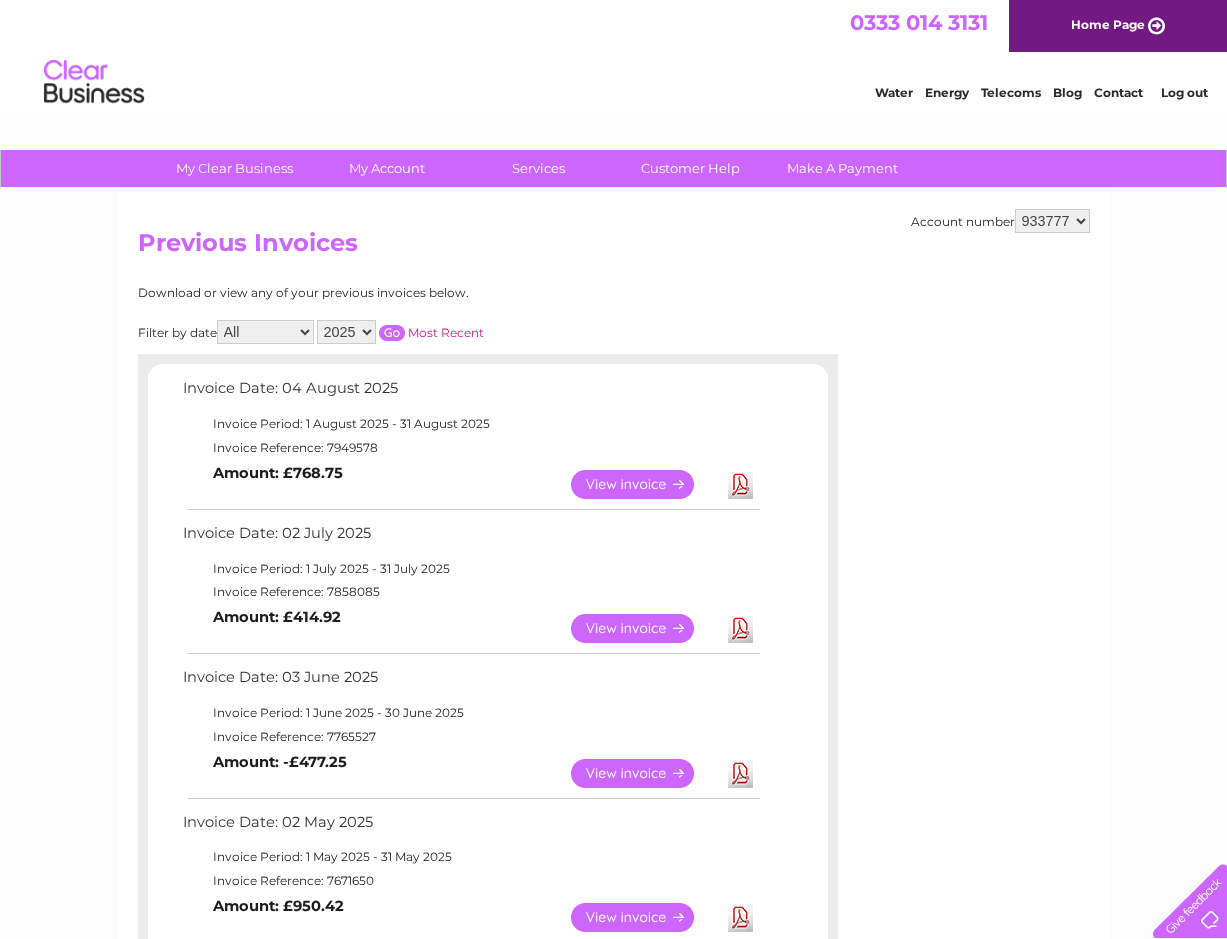 click on "2025
2024
2023
2022" at bounding box center [346, 332] 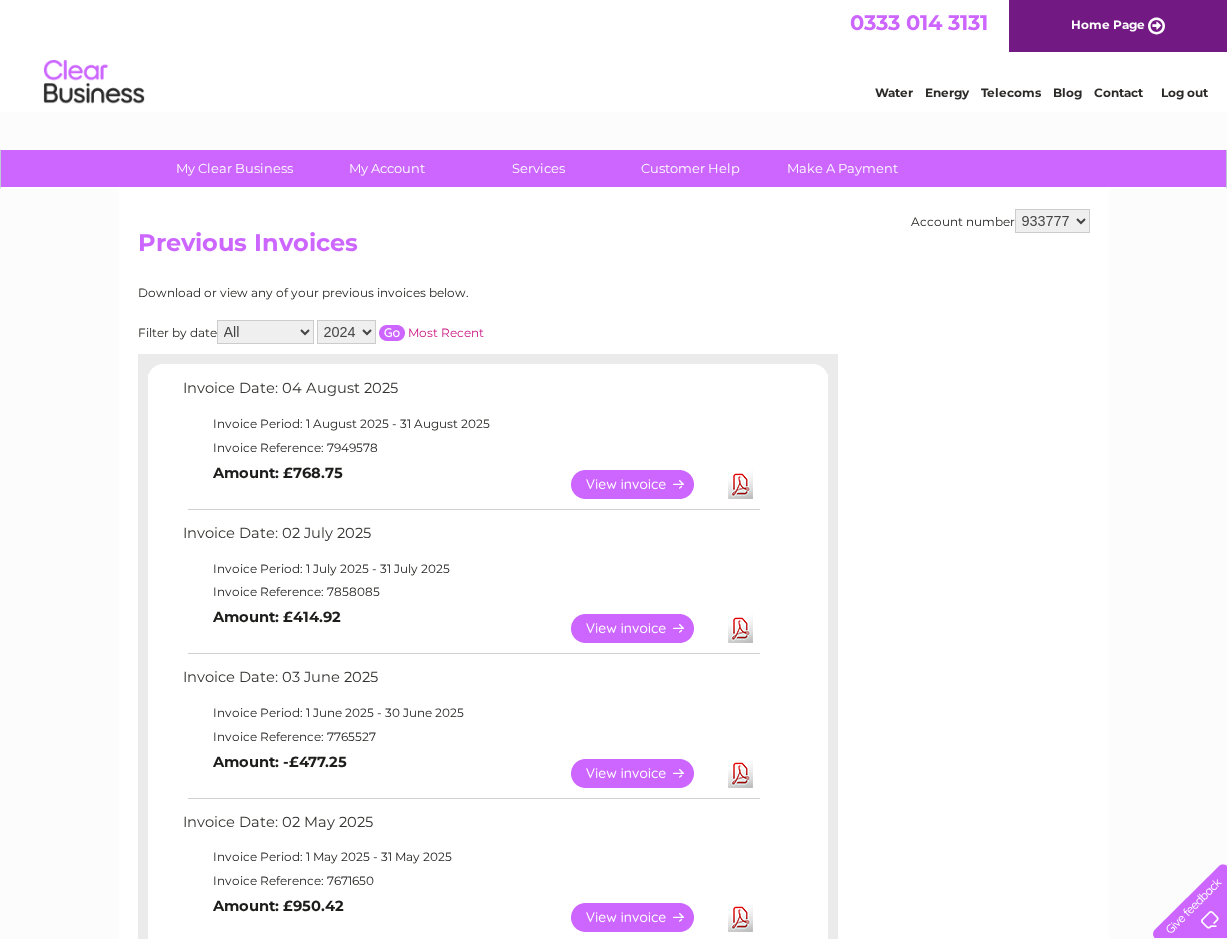 click at bounding box center (392, 333) 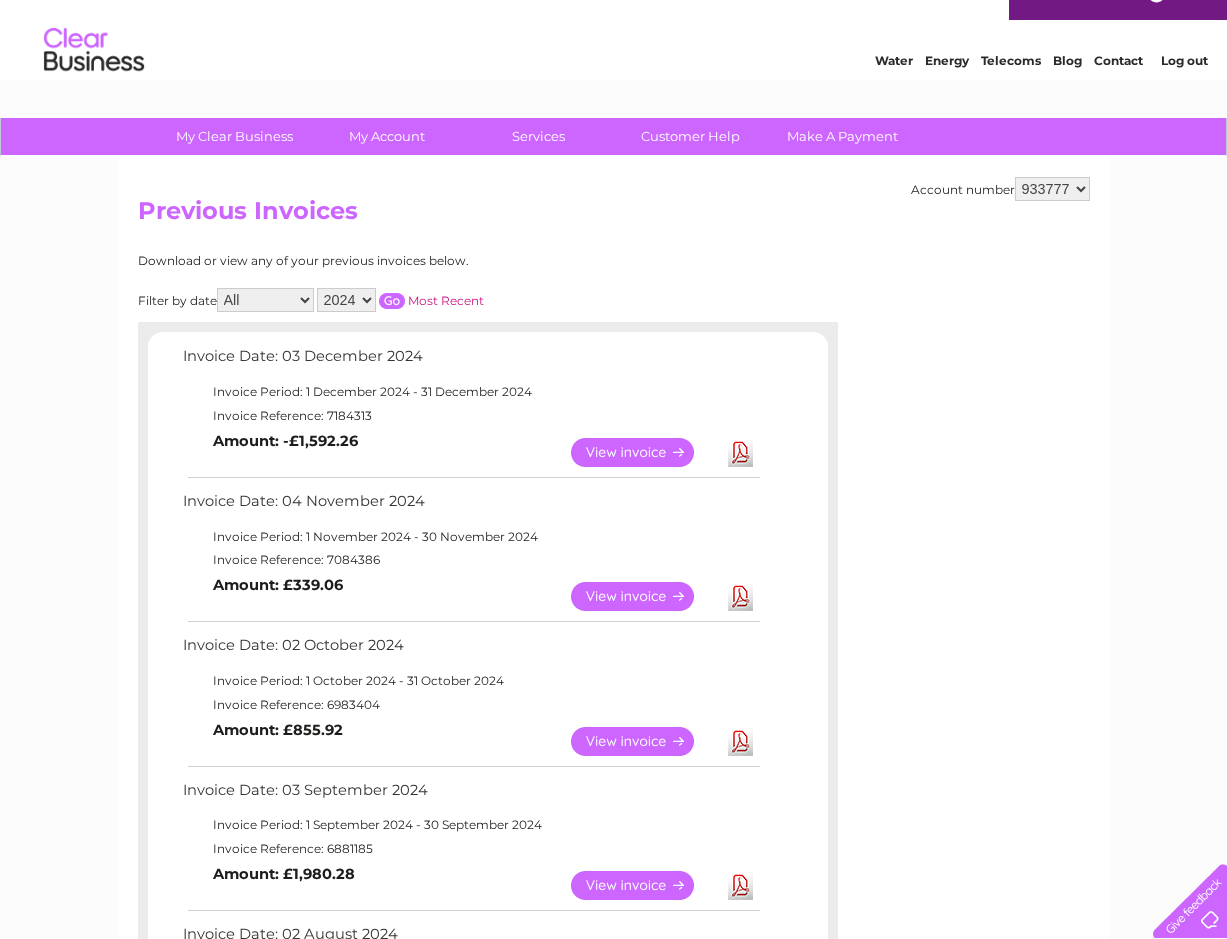 scroll, scrollTop: 0, scrollLeft: 0, axis: both 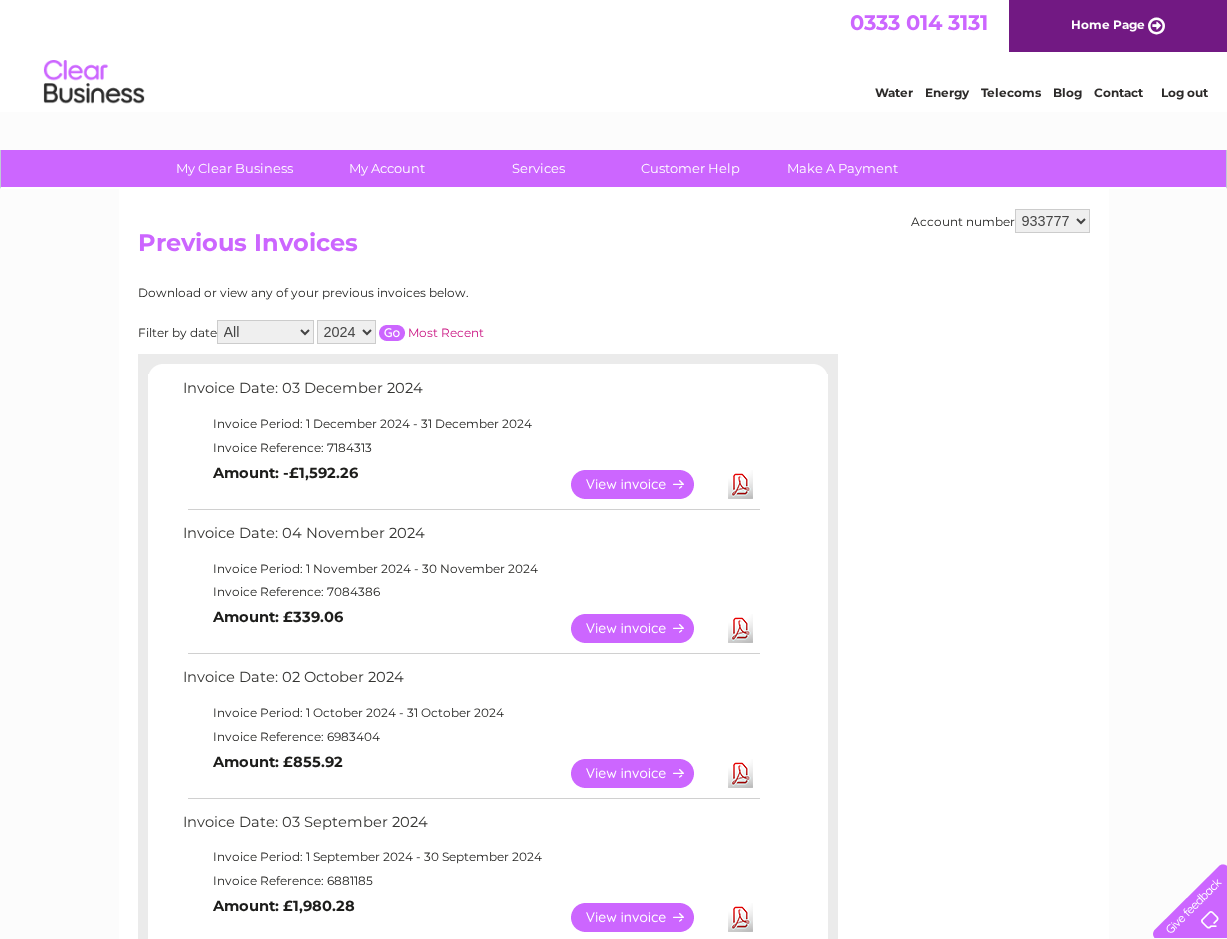 click on "2025
2024
2023
2022" at bounding box center (346, 332) 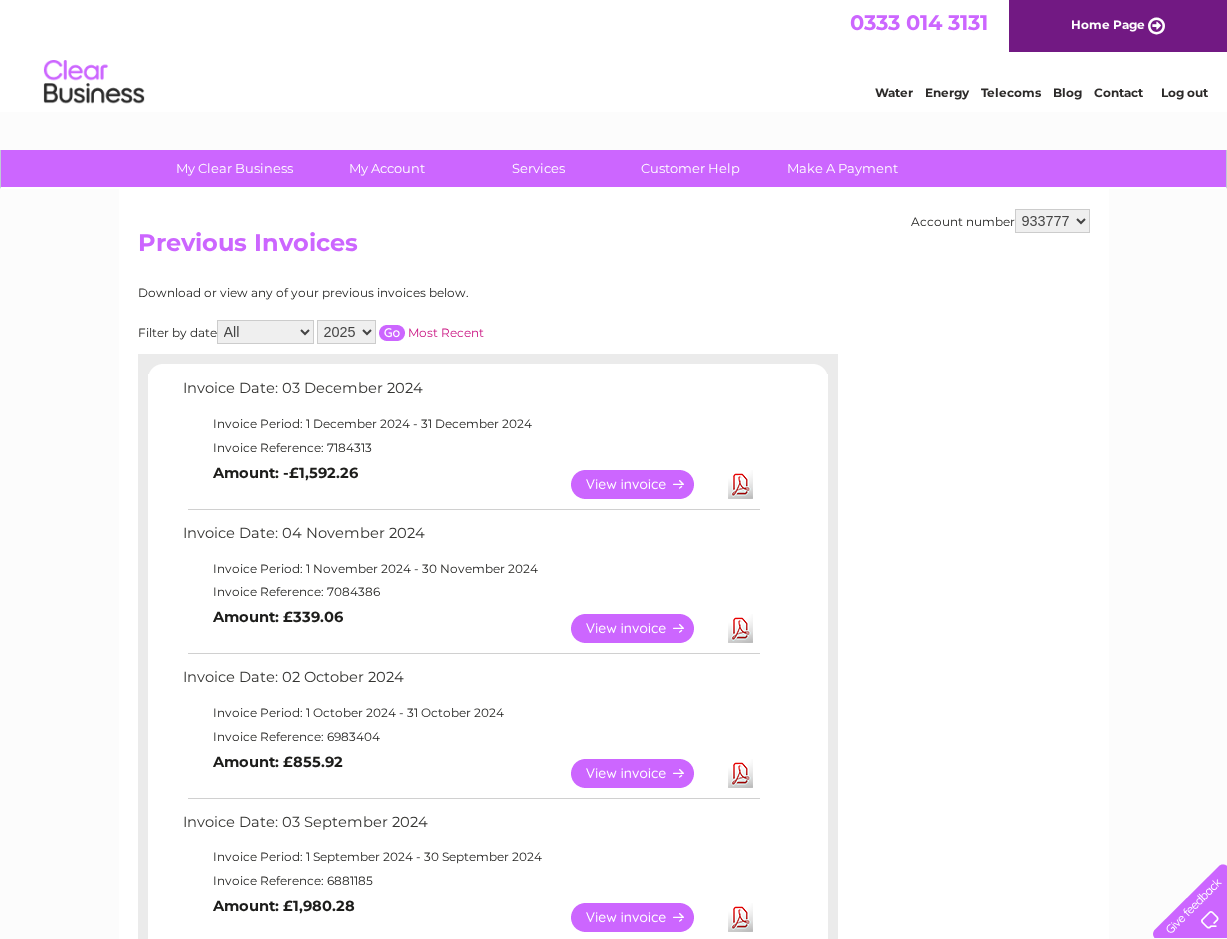 click at bounding box center (392, 333) 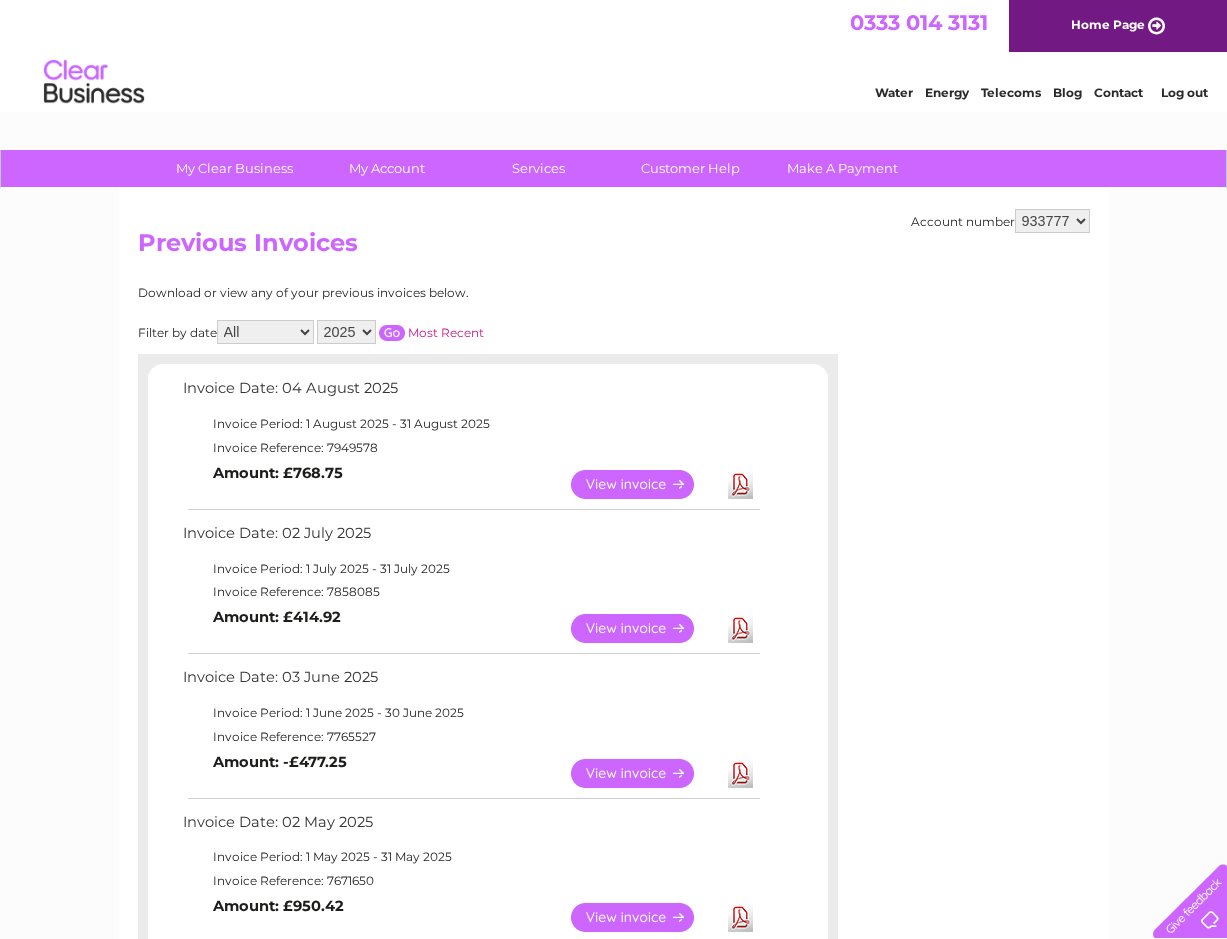 click on "View" at bounding box center [644, 484] 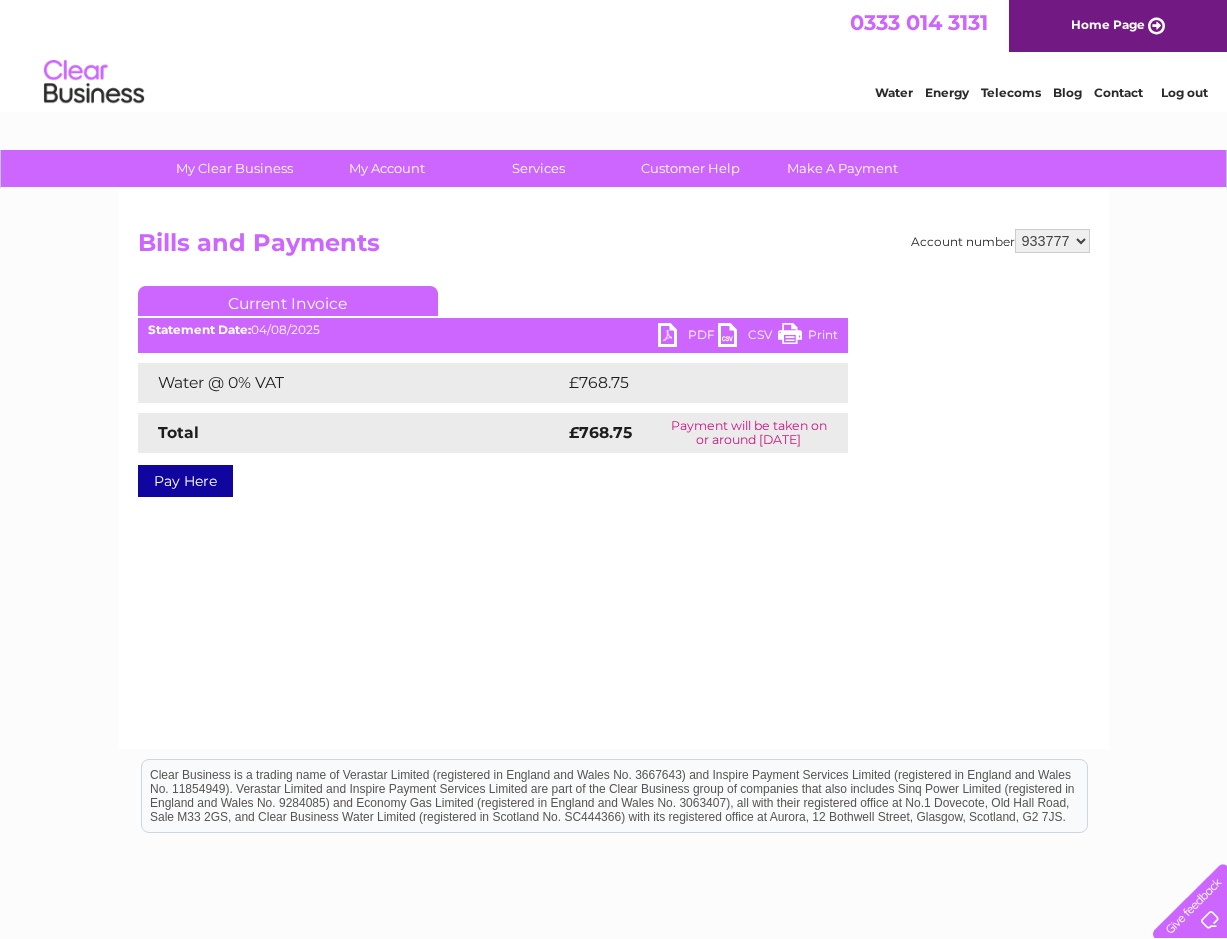 scroll, scrollTop: 0, scrollLeft: 0, axis: both 